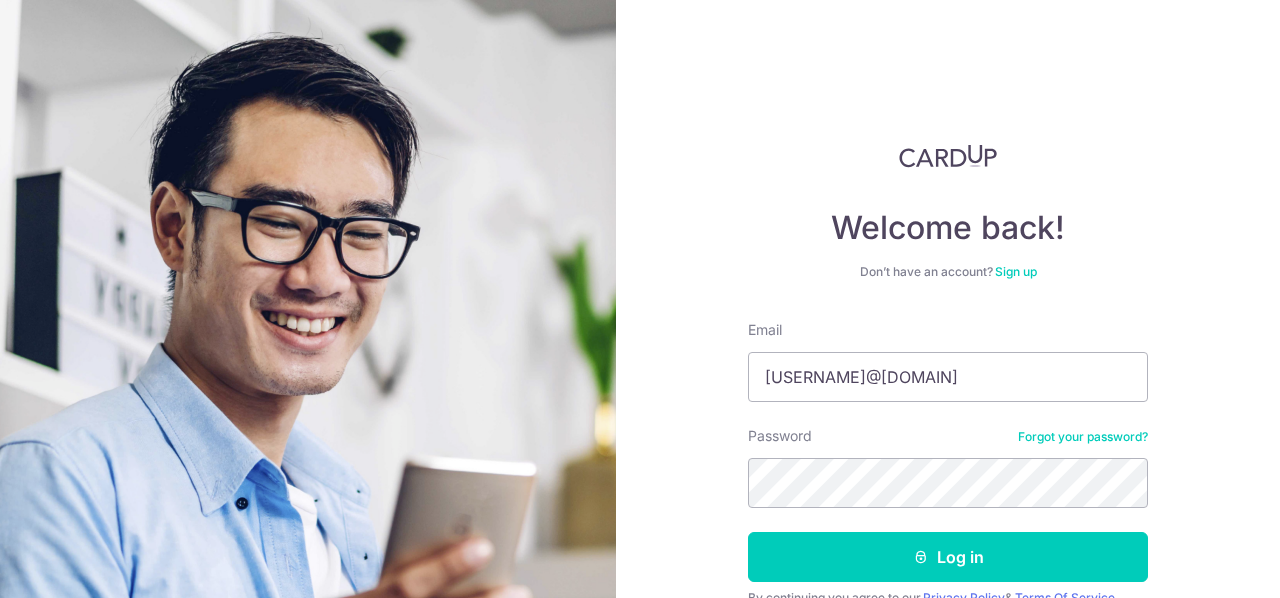 scroll, scrollTop: 0, scrollLeft: 0, axis: both 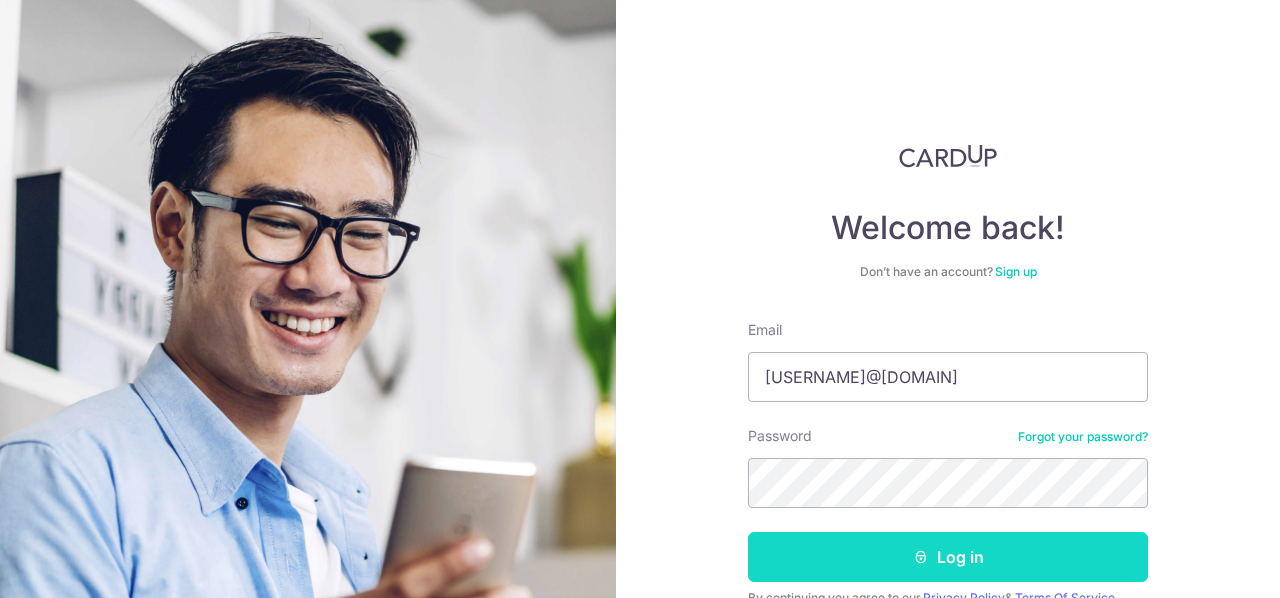 click on "Log in" at bounding box center (948, 557) 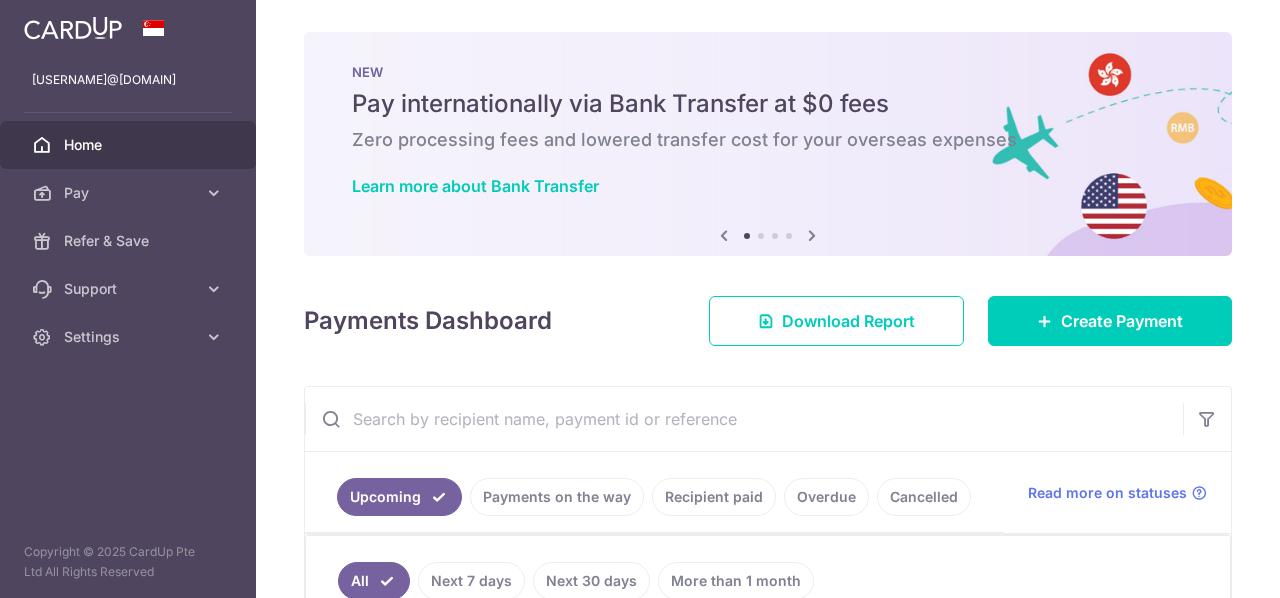 scroll, scrollTop: 0, scrollLeft: 0, axis: both 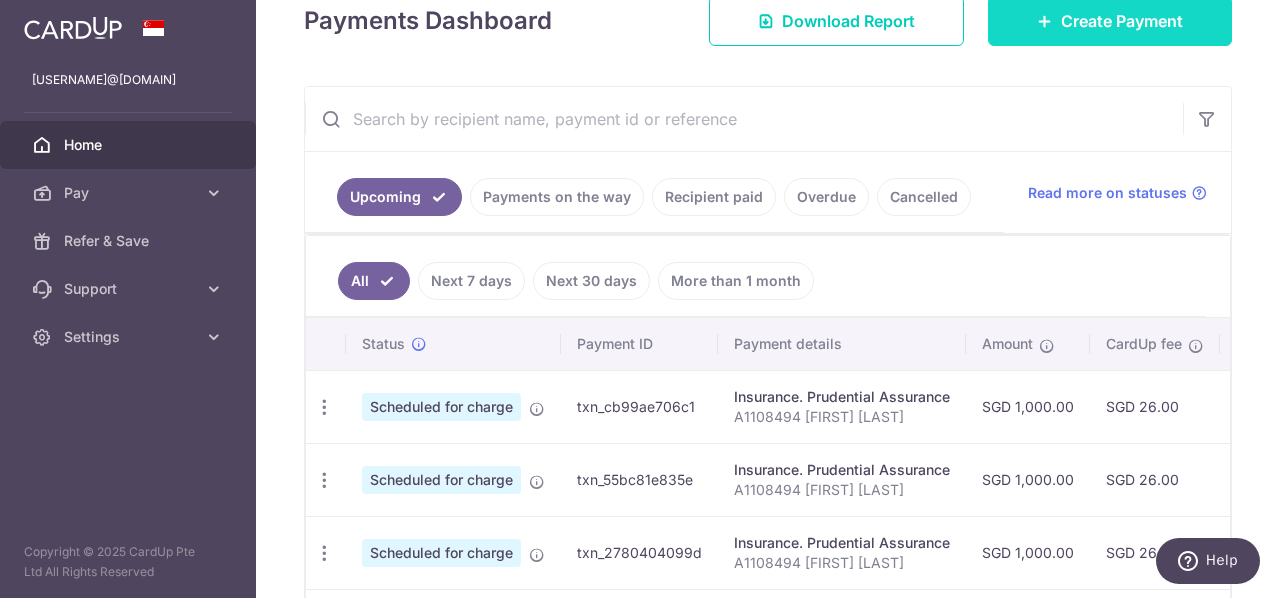click on "Create Payment" at bounding box center [1122, 21] 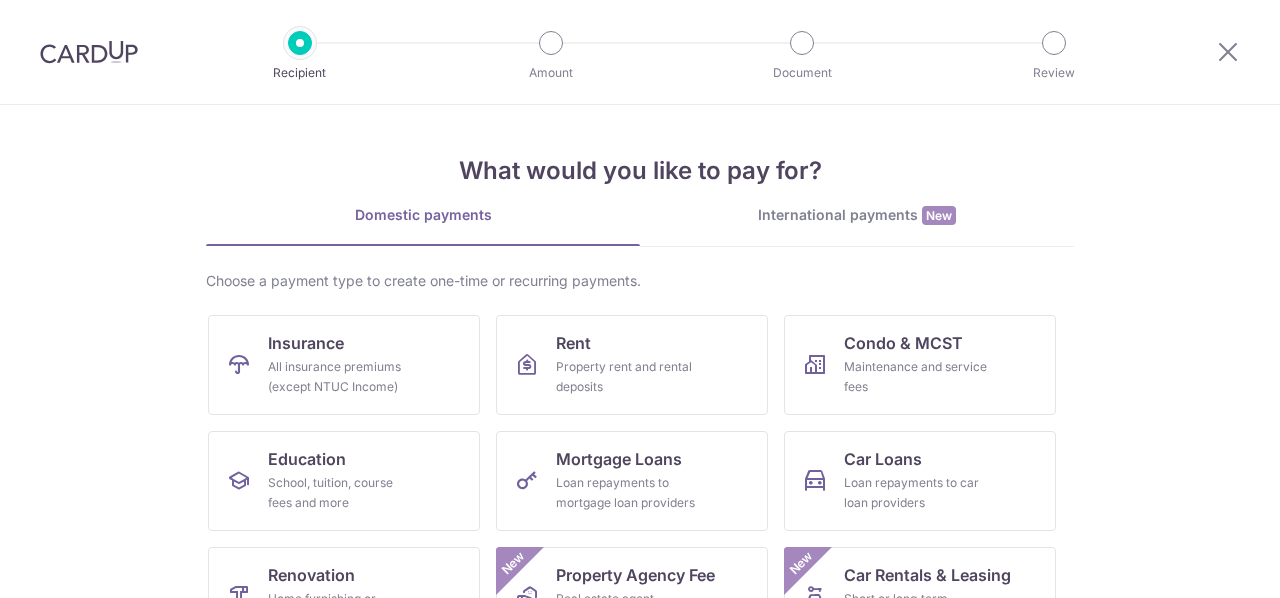 scroll, scrollTop: 0, scrollLeft: 0, axis: both 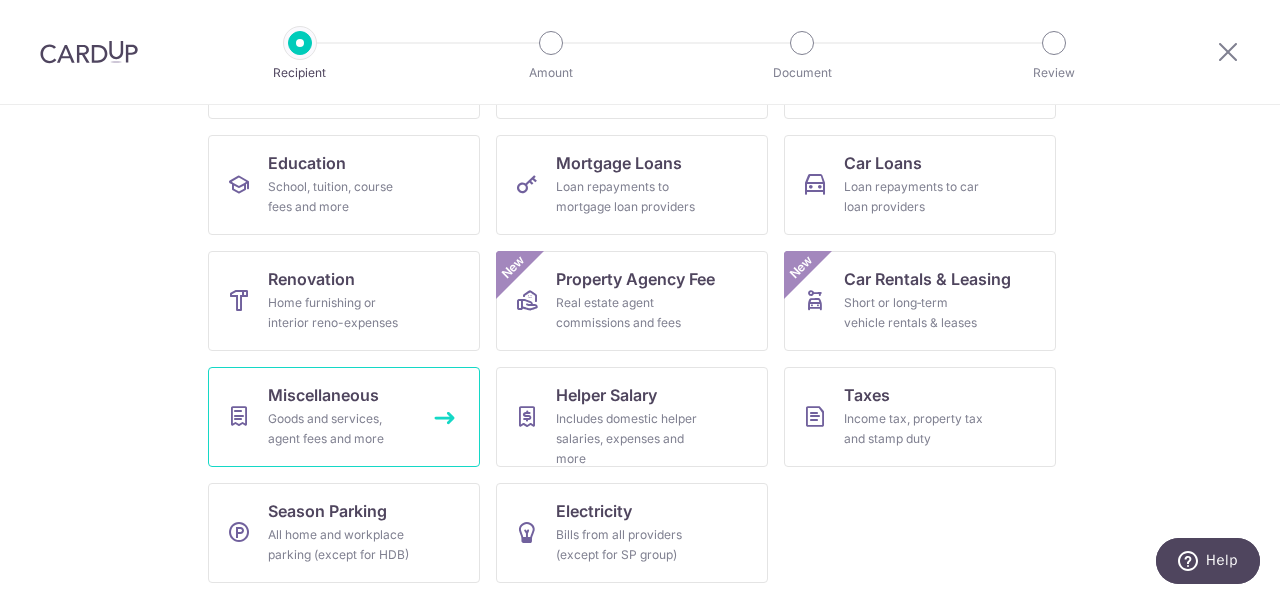 click on "Goods and services, agent fees and more" at bounding box center (340, 429) 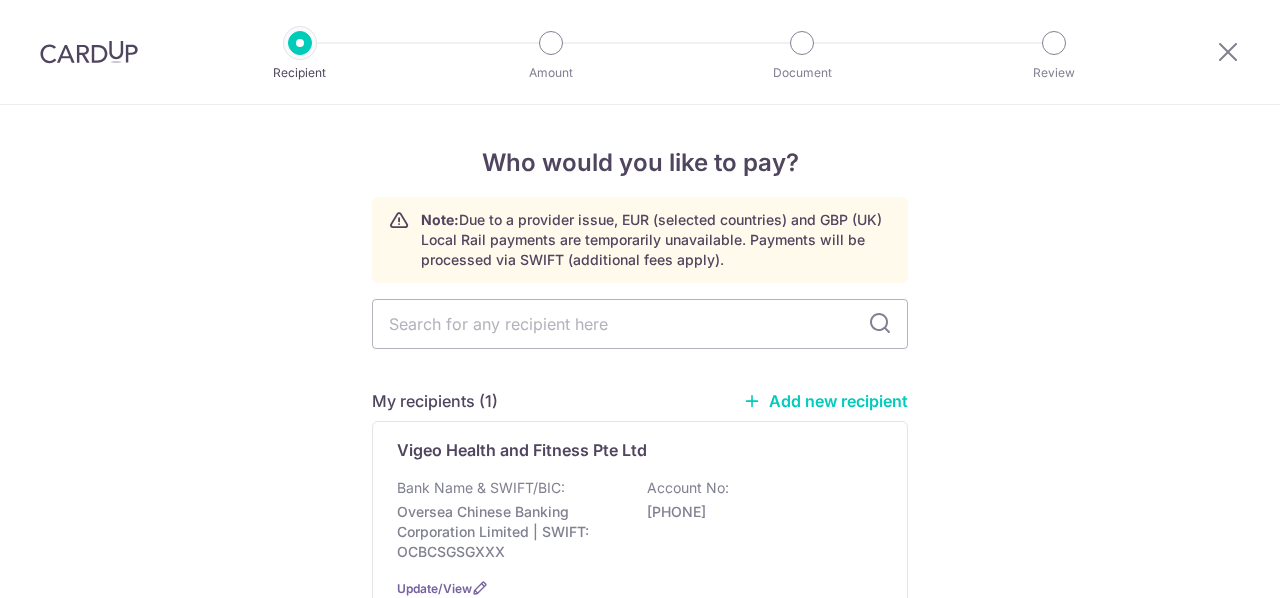 scroll, scrollTop: 0, scrollLeft: 0, axis: both 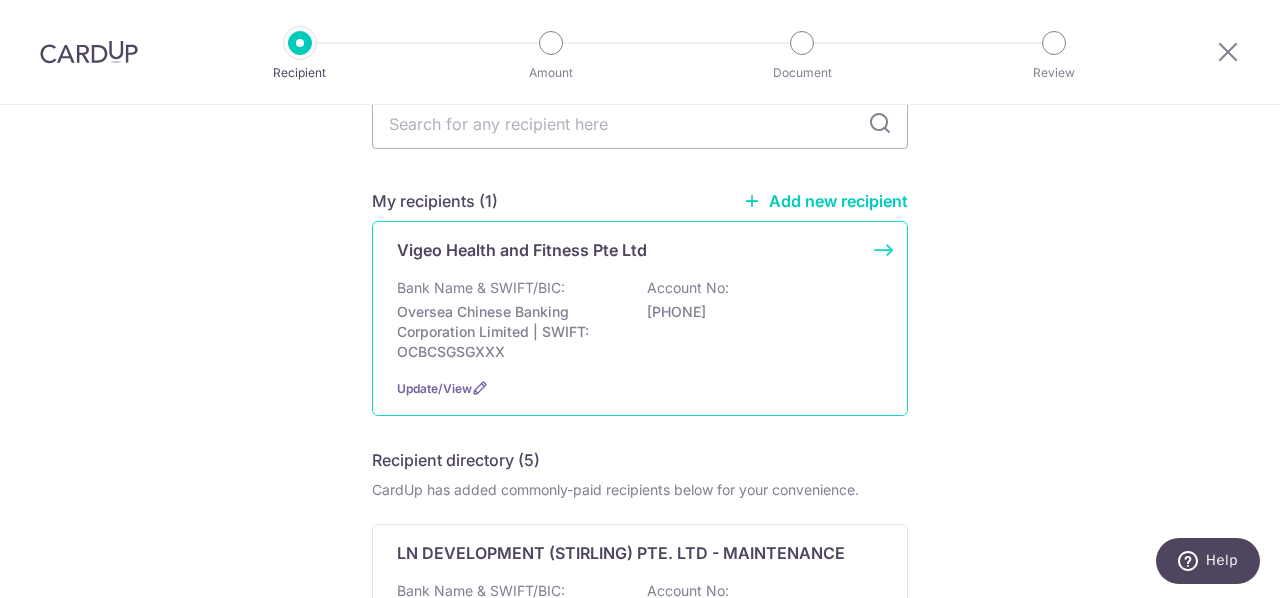click on "Oversea Chinese Banking Corporation Limited | SWIFT: OCBCSGSGXXX" at bounding box center (509, 332) 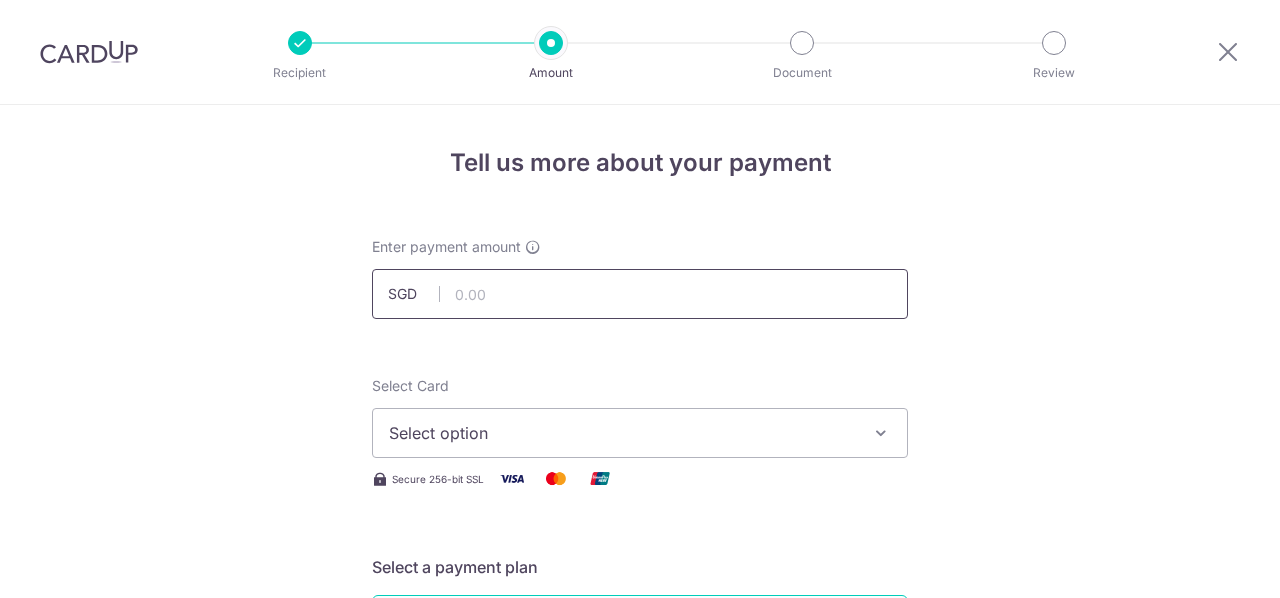 scroll, scrollTop: 0, scrollLeft: 0, axis: both 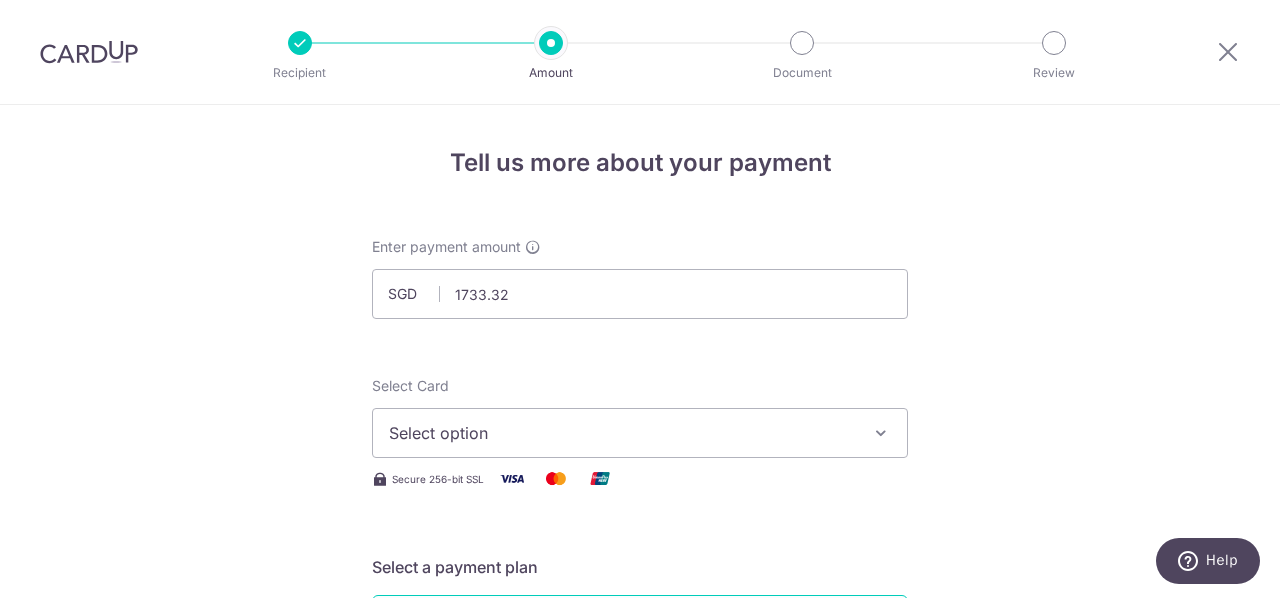 type on "1,733.32" 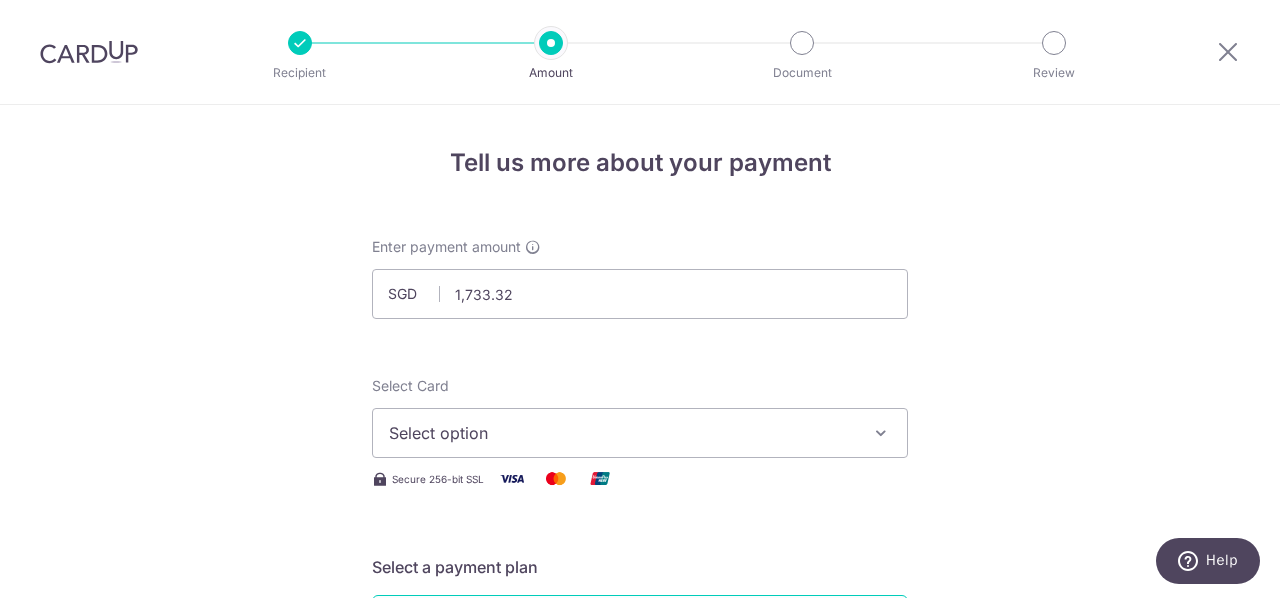 click on "Select option" at bounding box center (622, 433) 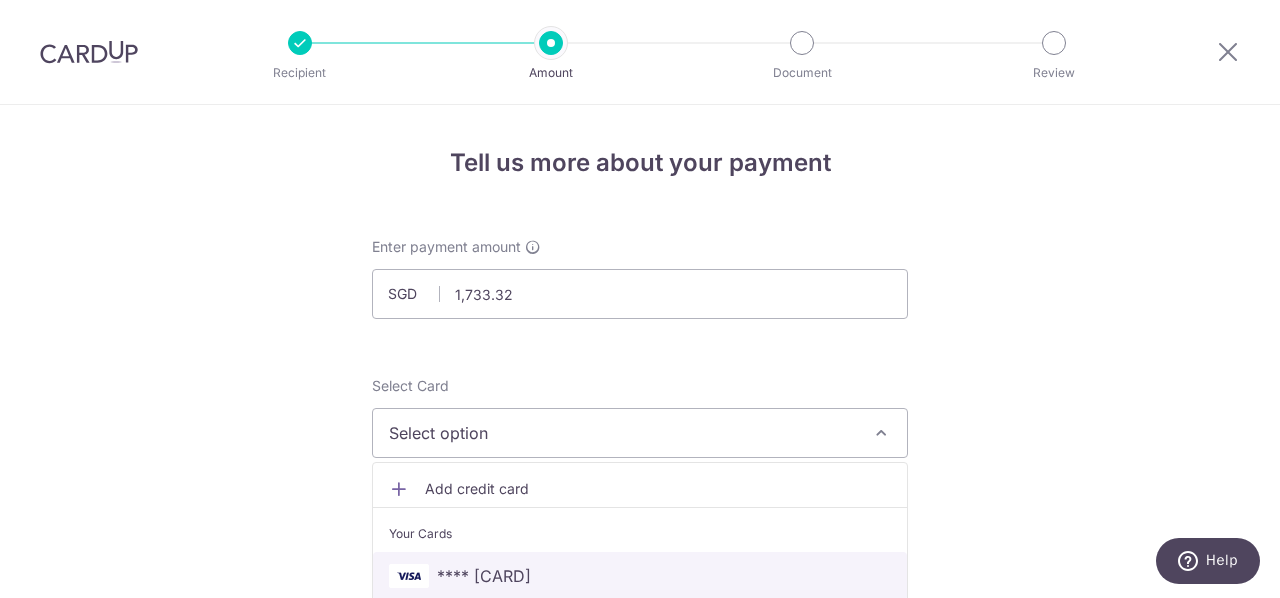 click on "**** [CC_LAST_4]" at bounding box center [640, 576] 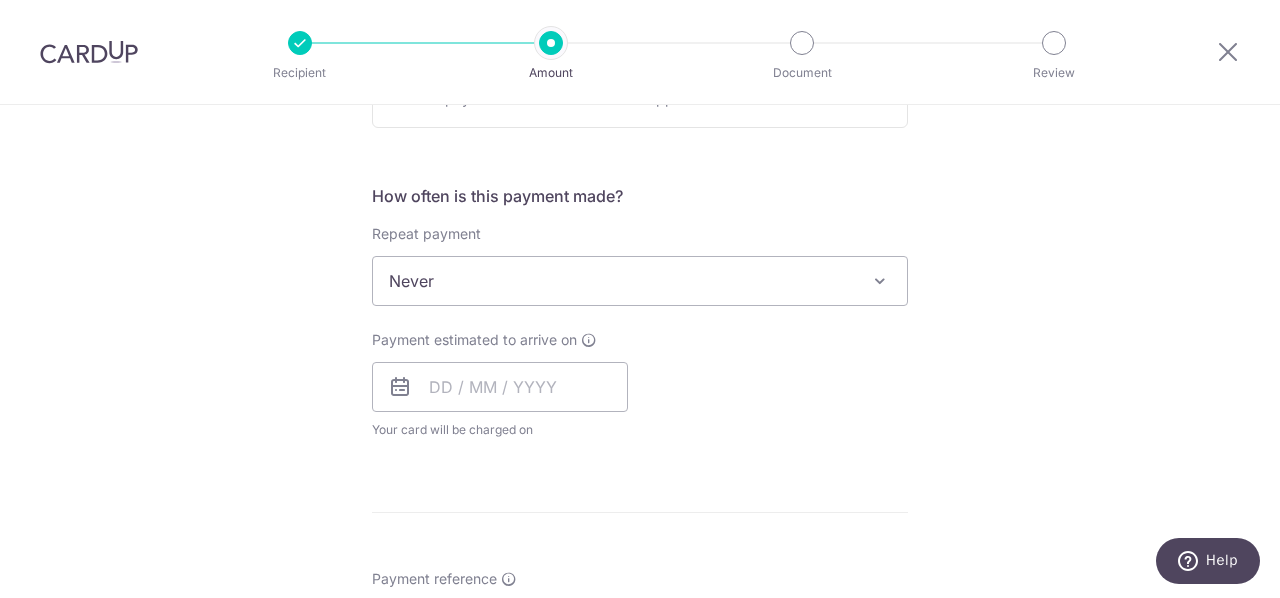 scroll, scrollTop: 700, scrollLeft: 0, axis: vertical 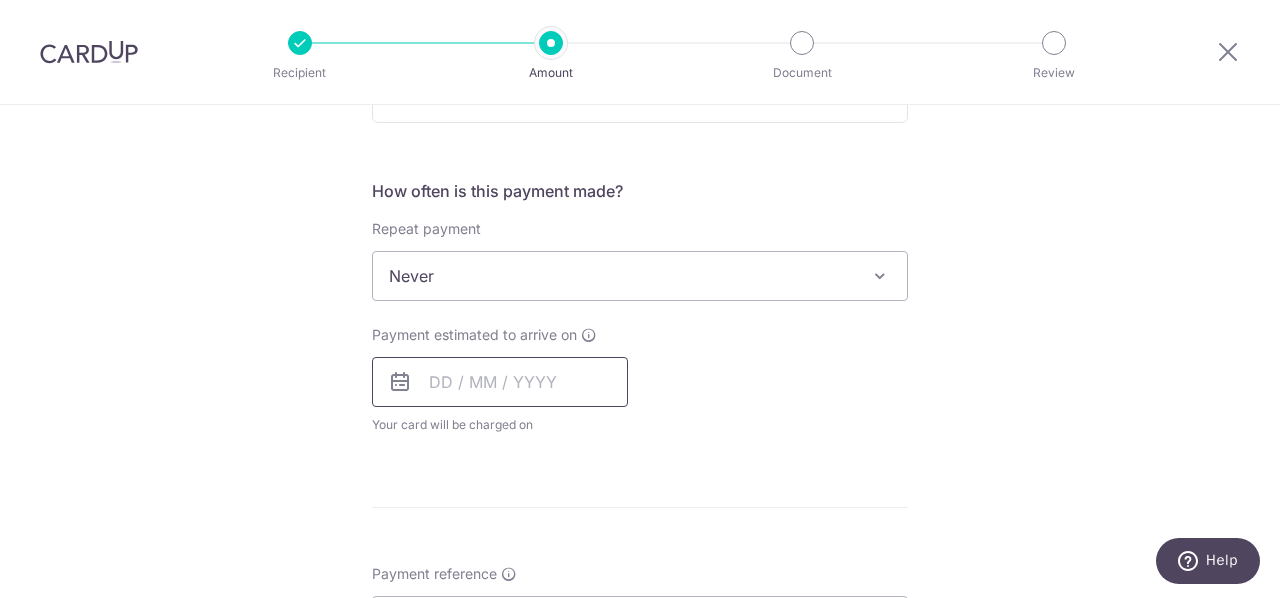 click at bounding box center (500, 382) 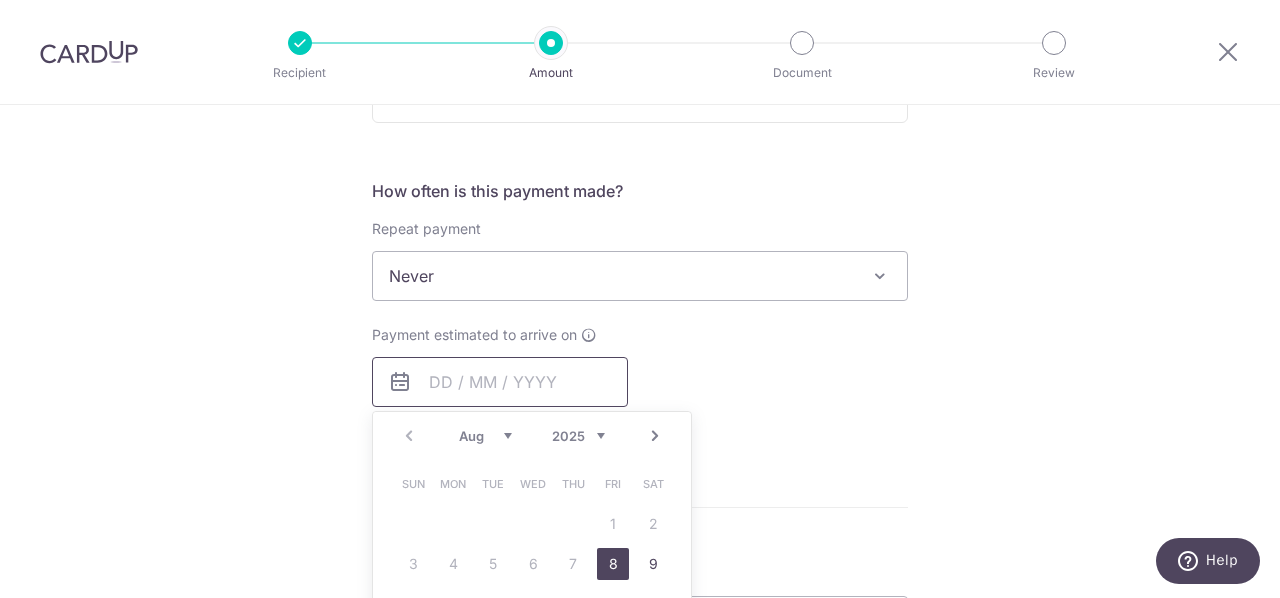 scroll, scrollTop: 800, scrollLeft: 0, axis: vertical 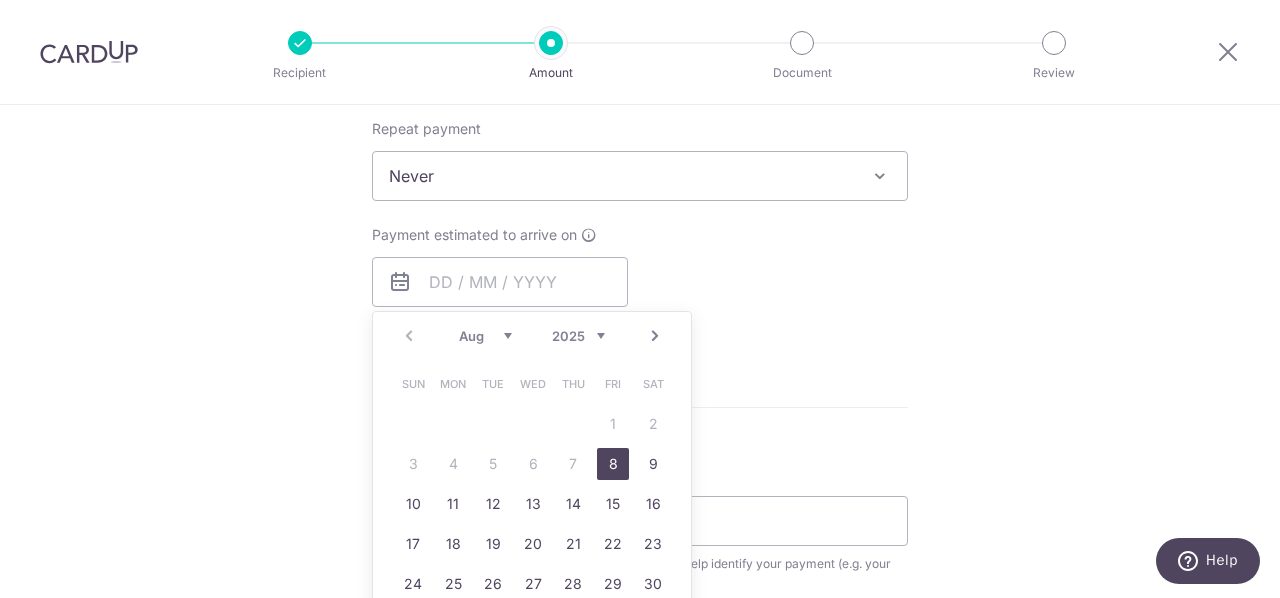 click on "8" at bounding box center (613, 464) 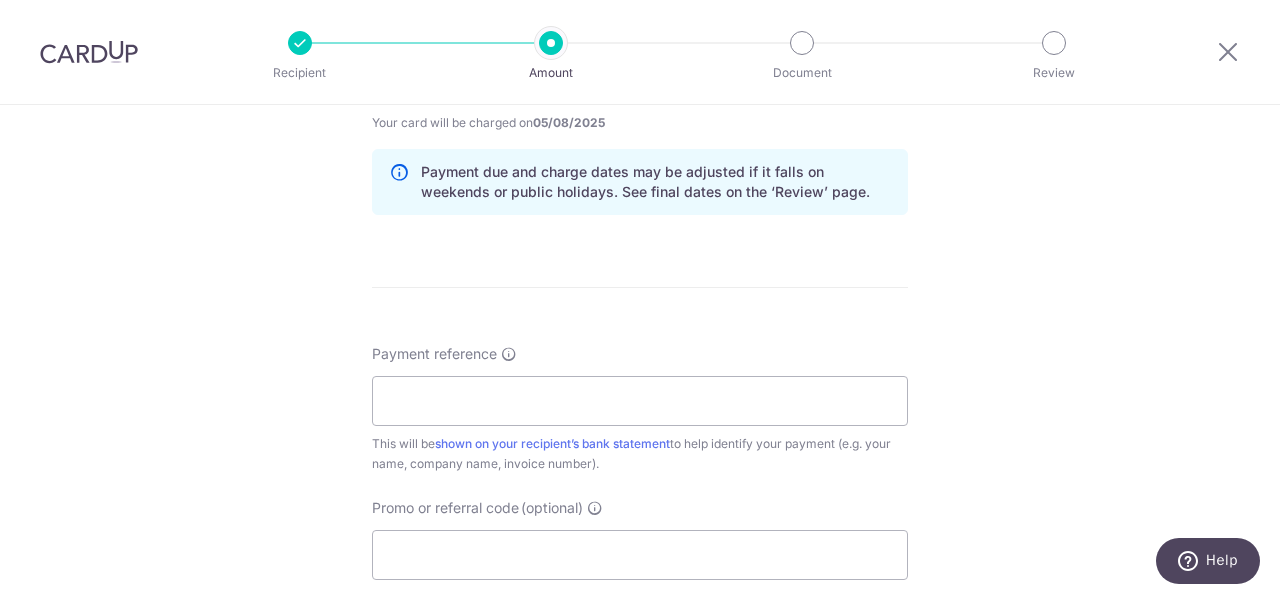 scroll, scrollTop: 1100, scrollLeft: 0, axis: vertical 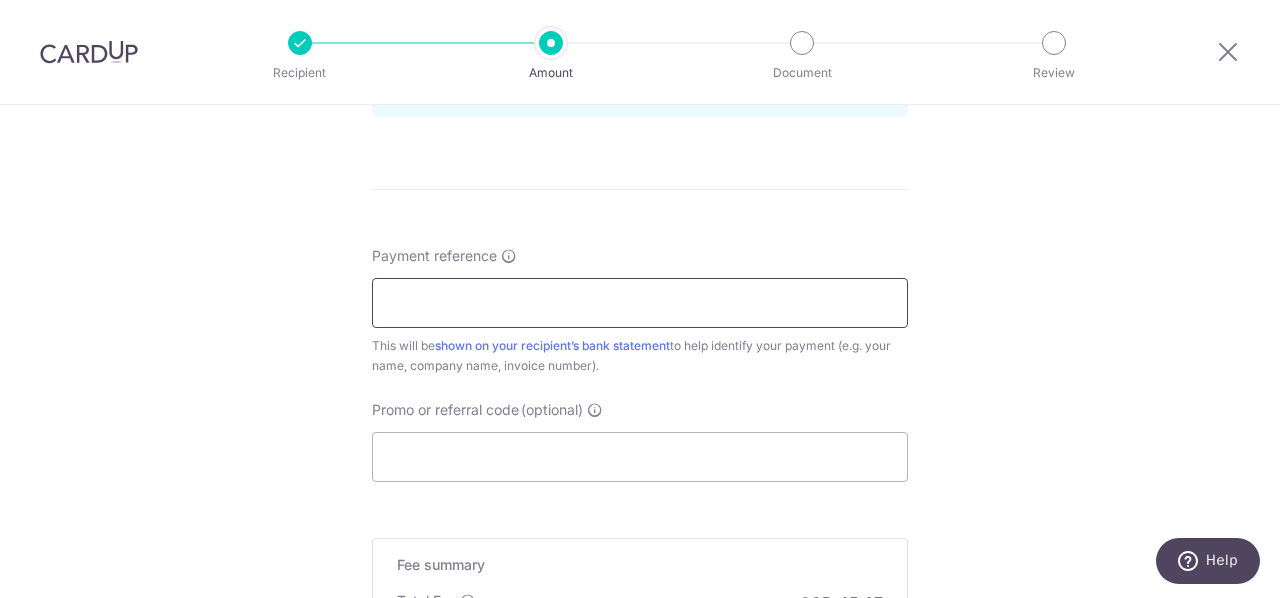 click on "Payment reference" at bounding box center [640, 303] 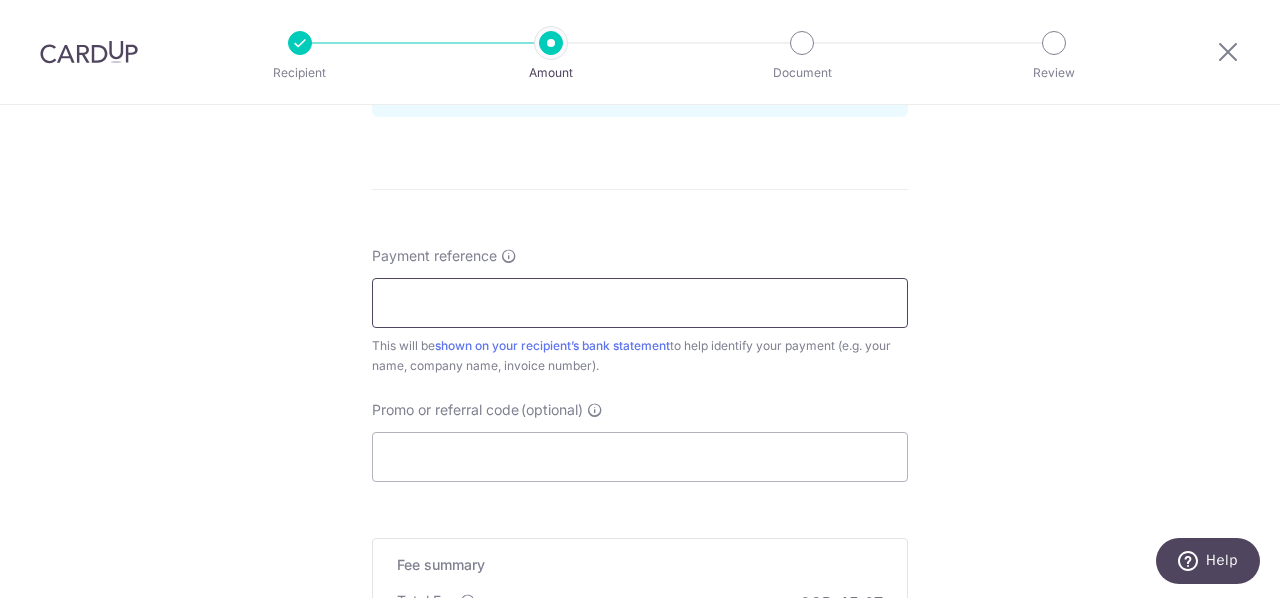 paste on "INV-000121" 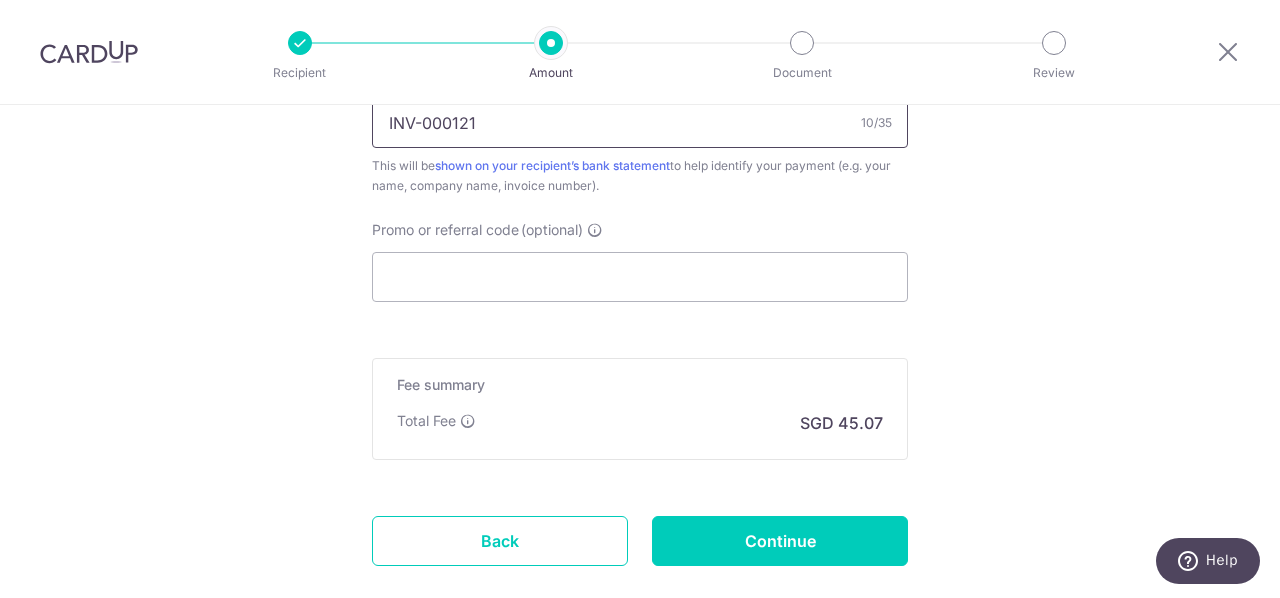 scroll, scrollTop: 1300, scrollLeft: 0, axis: vertical 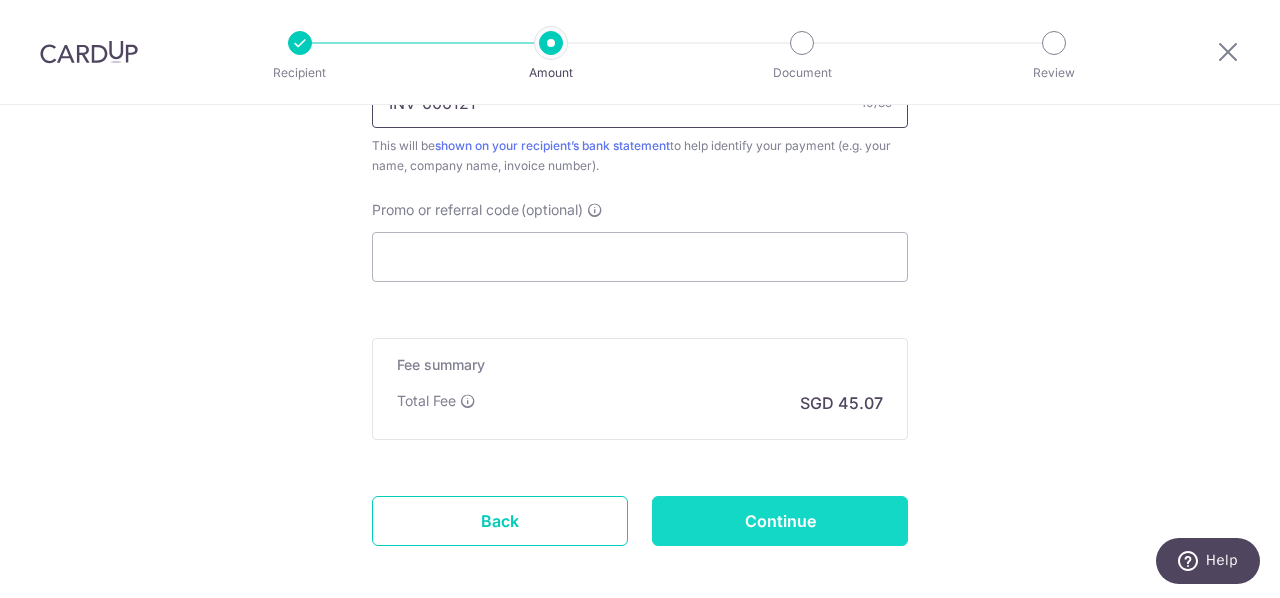 type on "INV-000121" 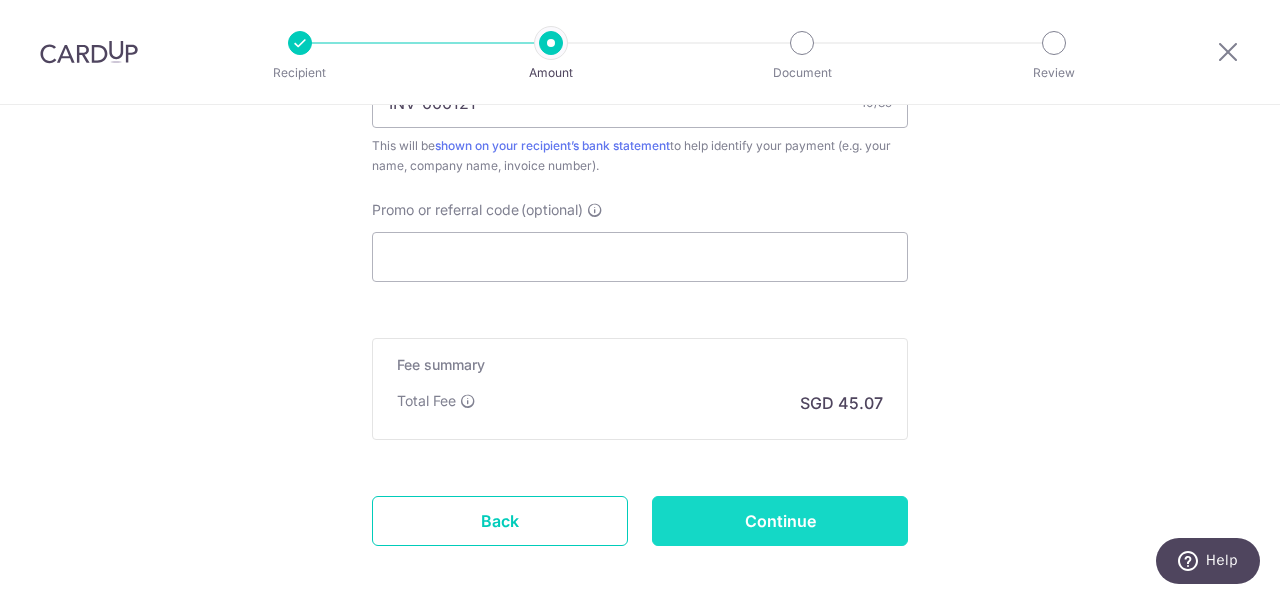 click on "Continue" at bounding box center (780, 521) 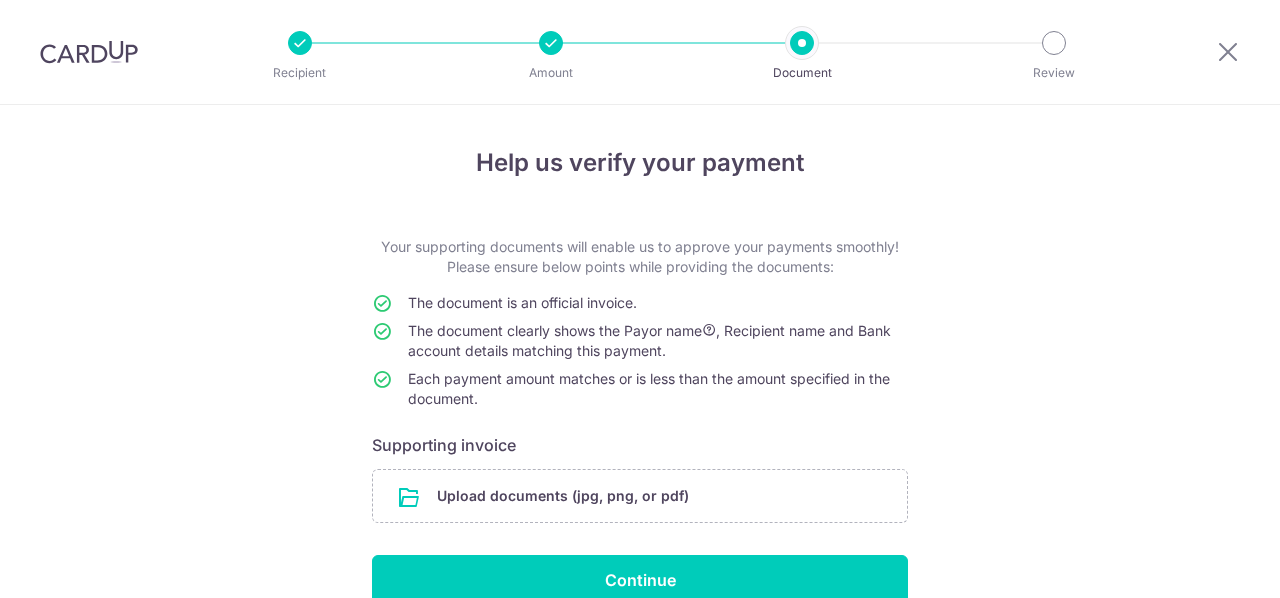 scroll, scrollTop: 0, scrollLeft: 0, axis: both 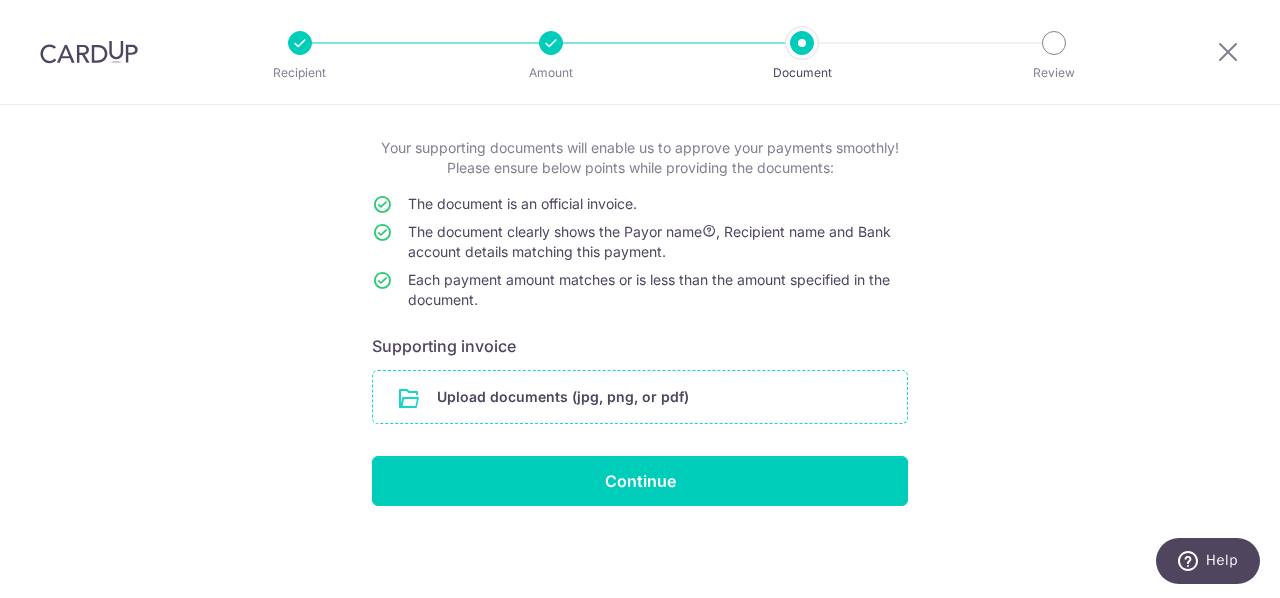 click at bounding box center [640, 397] 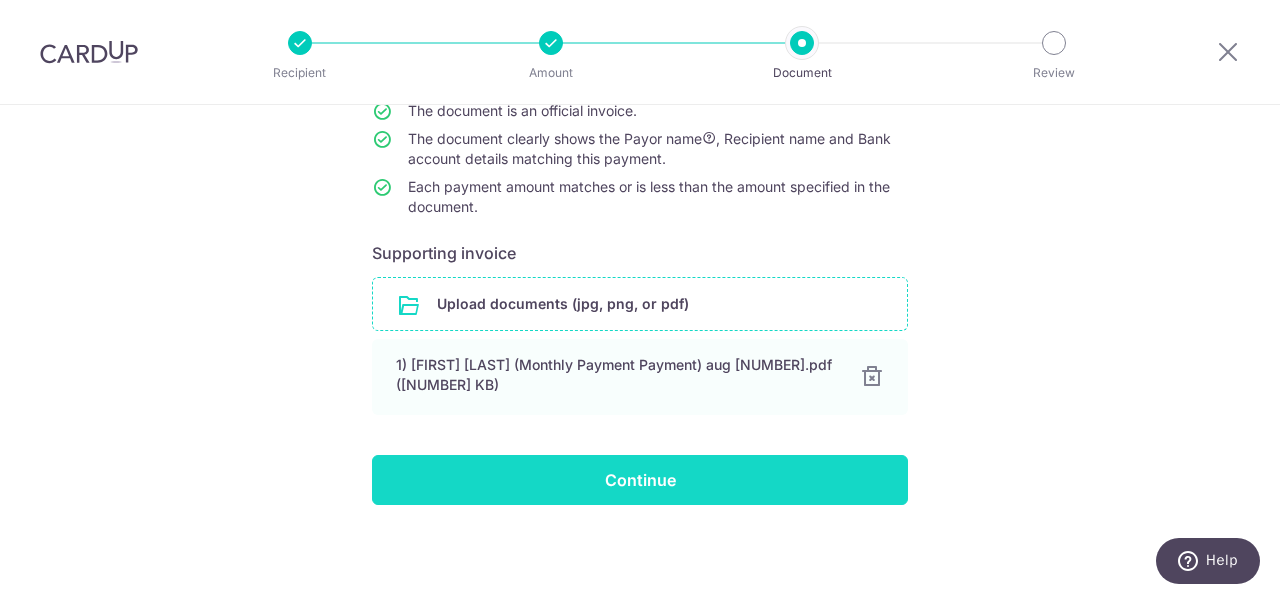 scroll, scrollTop: 191, scrollLeft: 0, axis: vertical 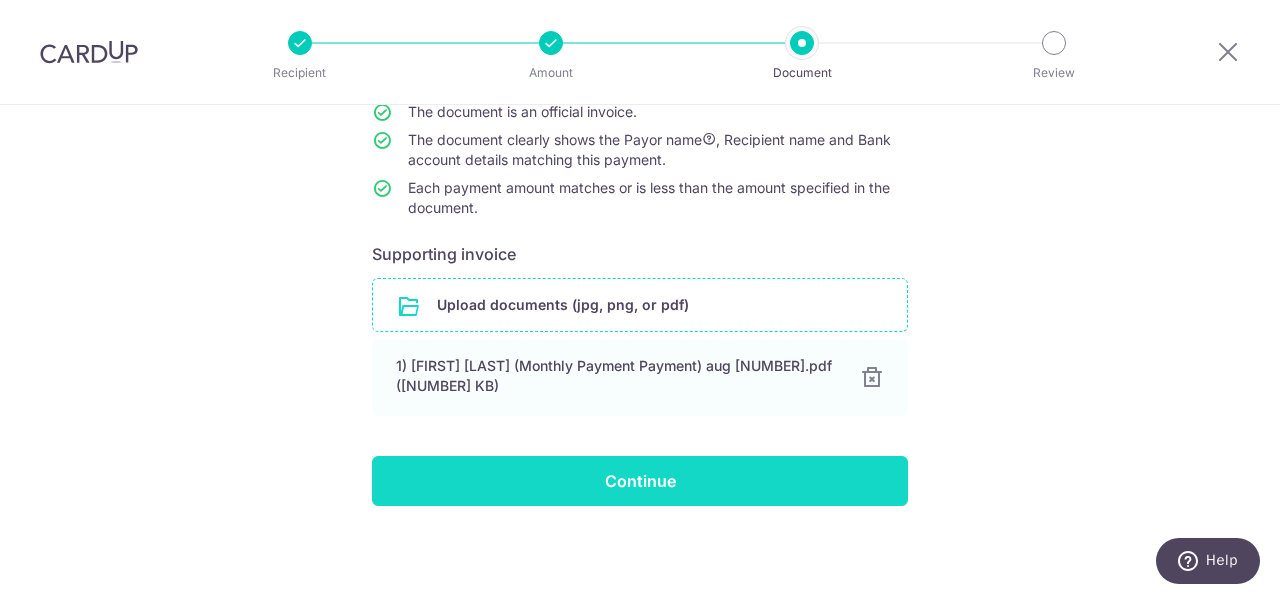 click on "Continue" at bounding box center [640, 481] 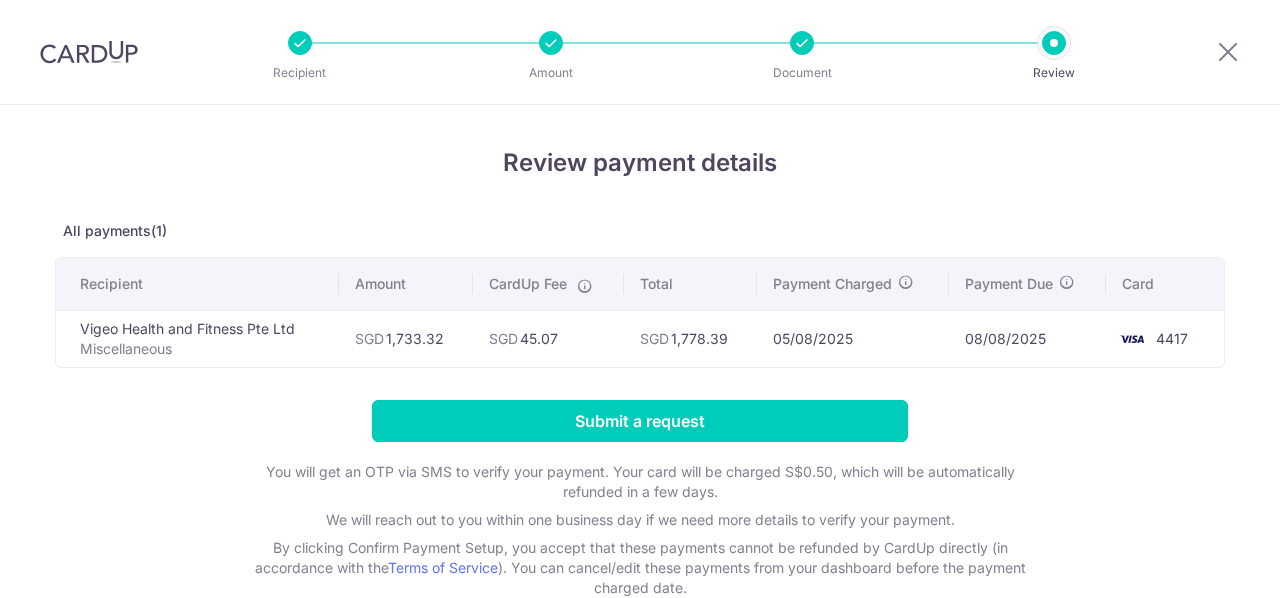 scroll, scrollTop: 0, scrollLeft: 0, axis: both 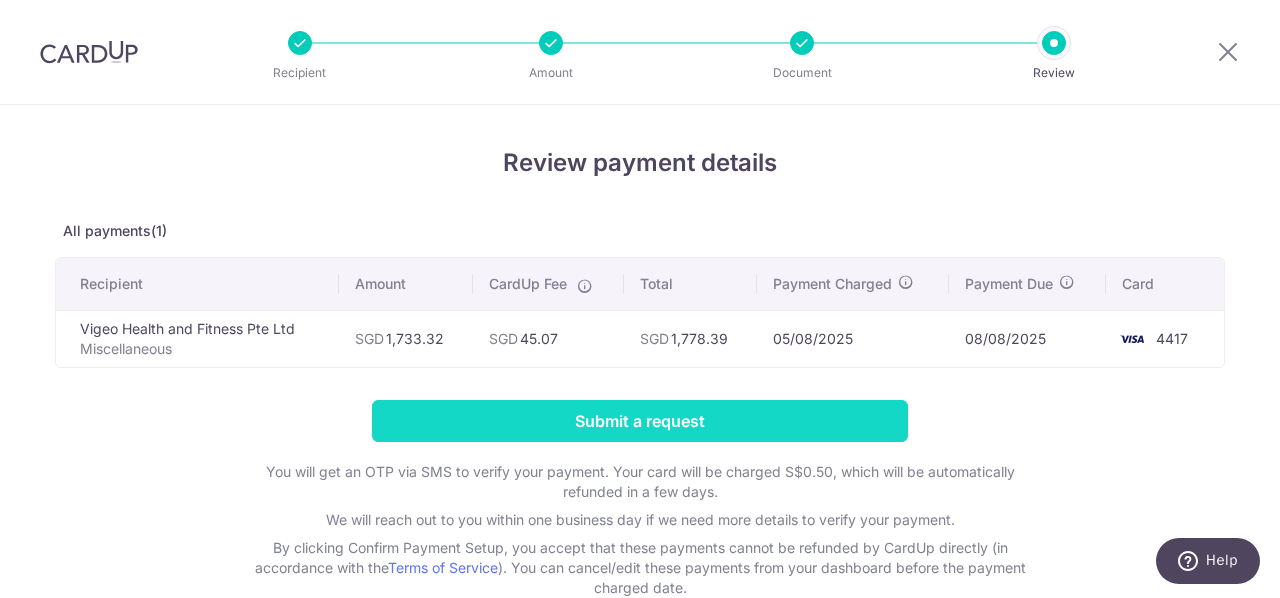click on "Submit a request" at bounding box center (640, 421) 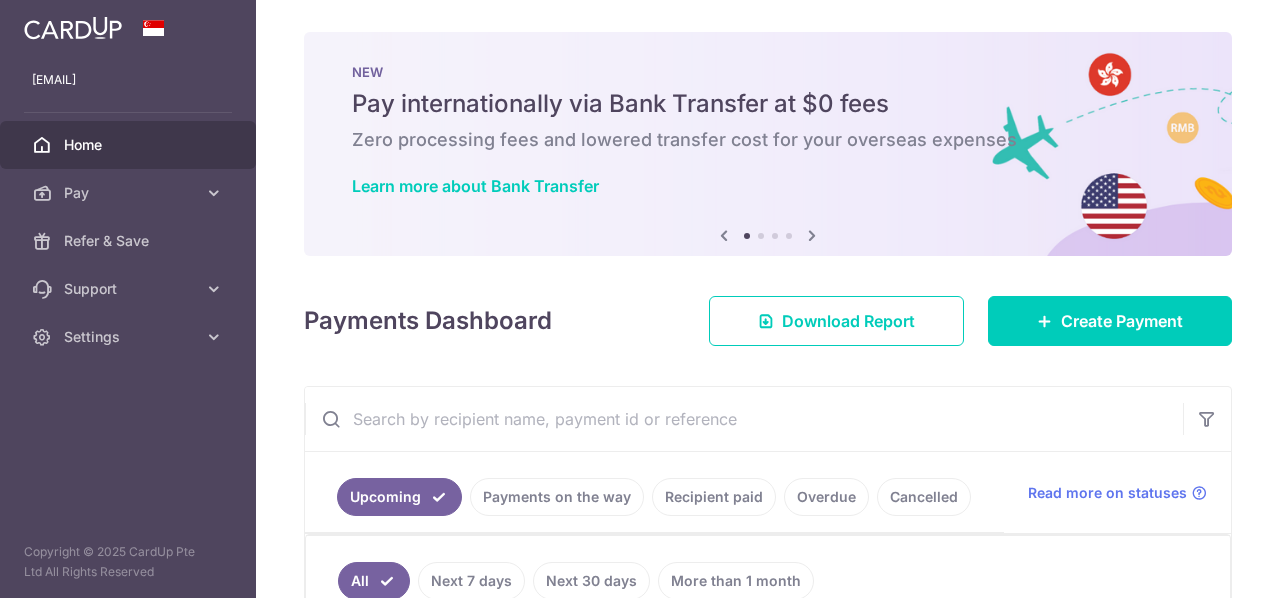 scroll, scrollTop: 0, scrollLeft: 0, axis: both 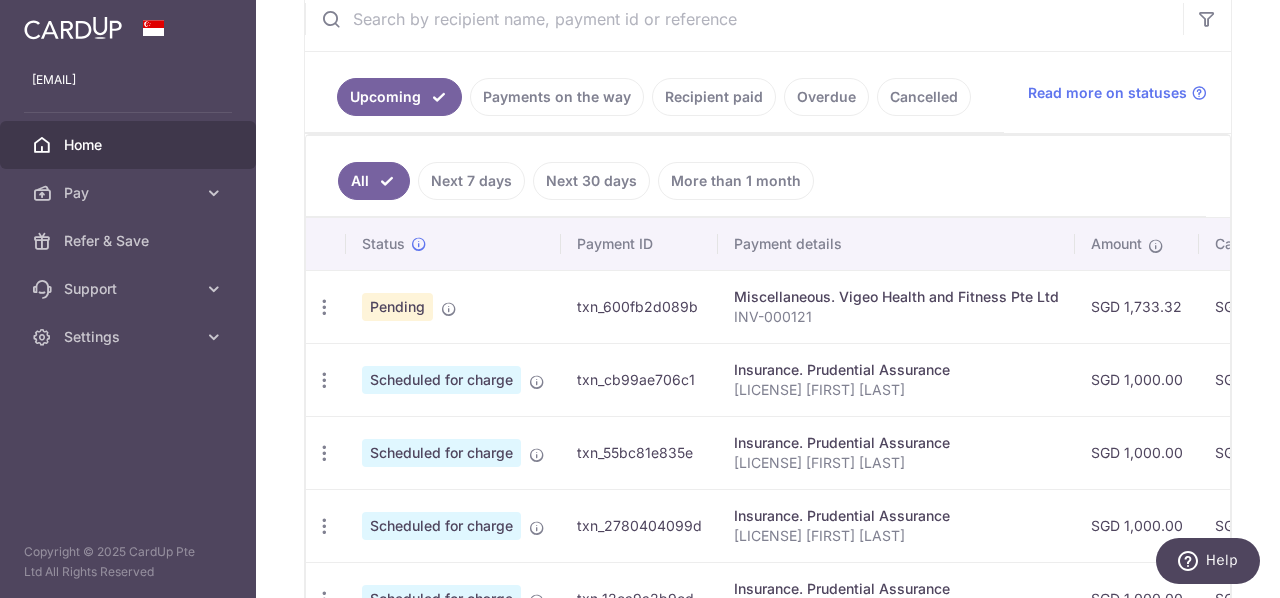 click on "Next 7 days" at bounding box center (471, 181) 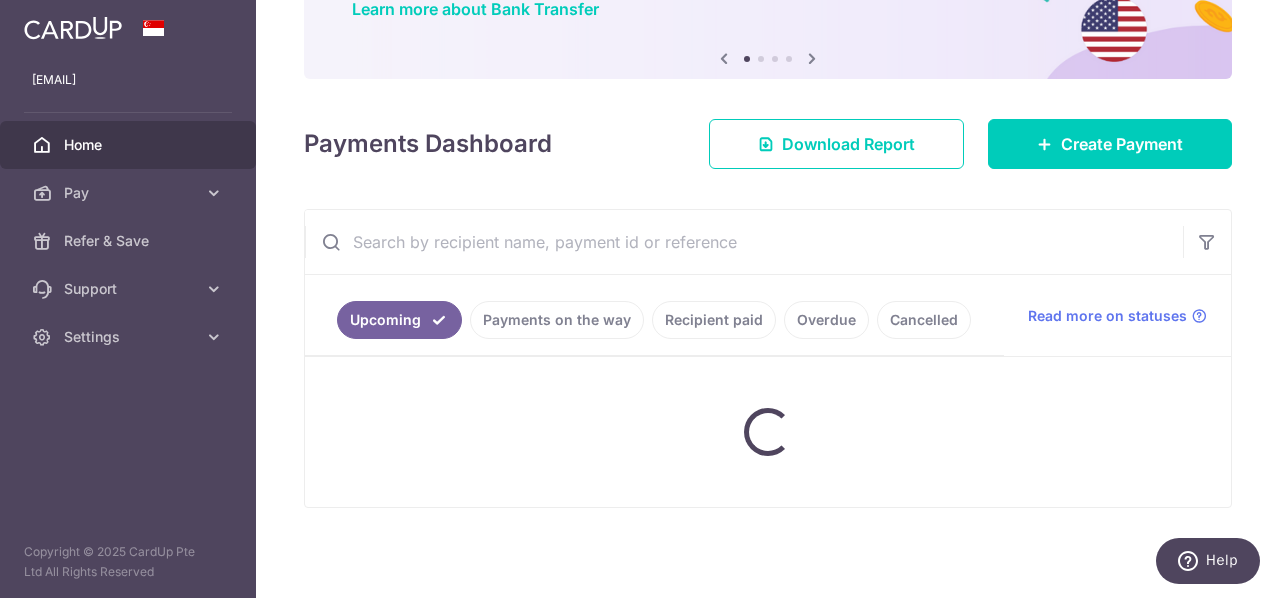 scroll, scrollTop: 246, scrollLeft: 0, axis: vertical 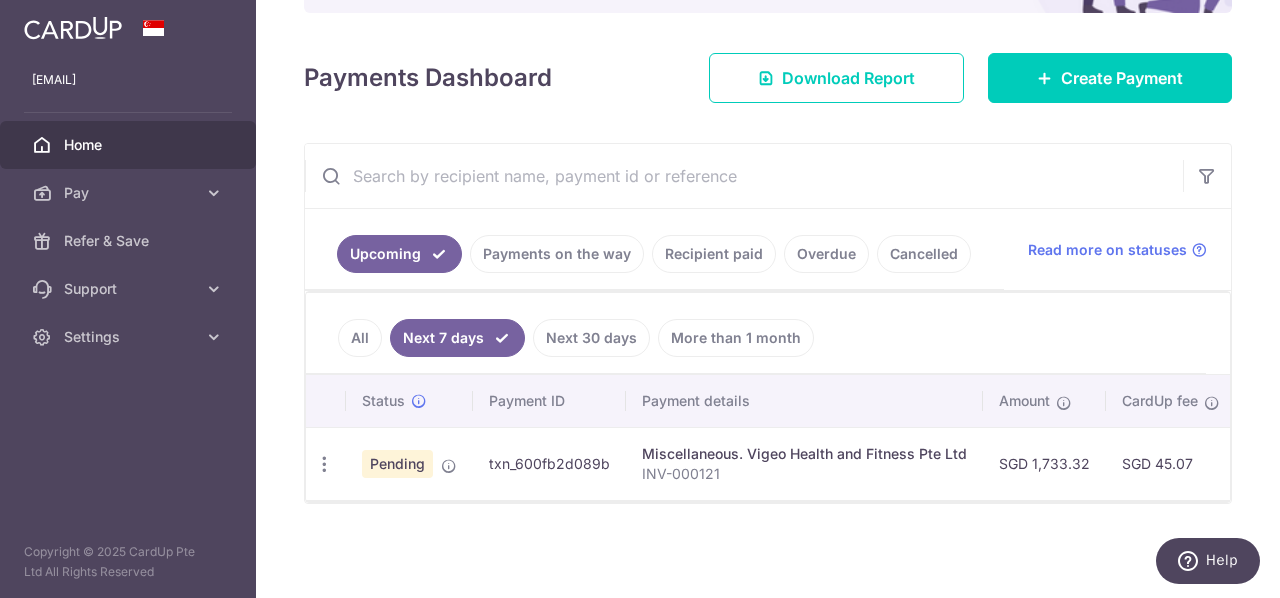 click on "Next 30 days" at bounding box center [591, 338] 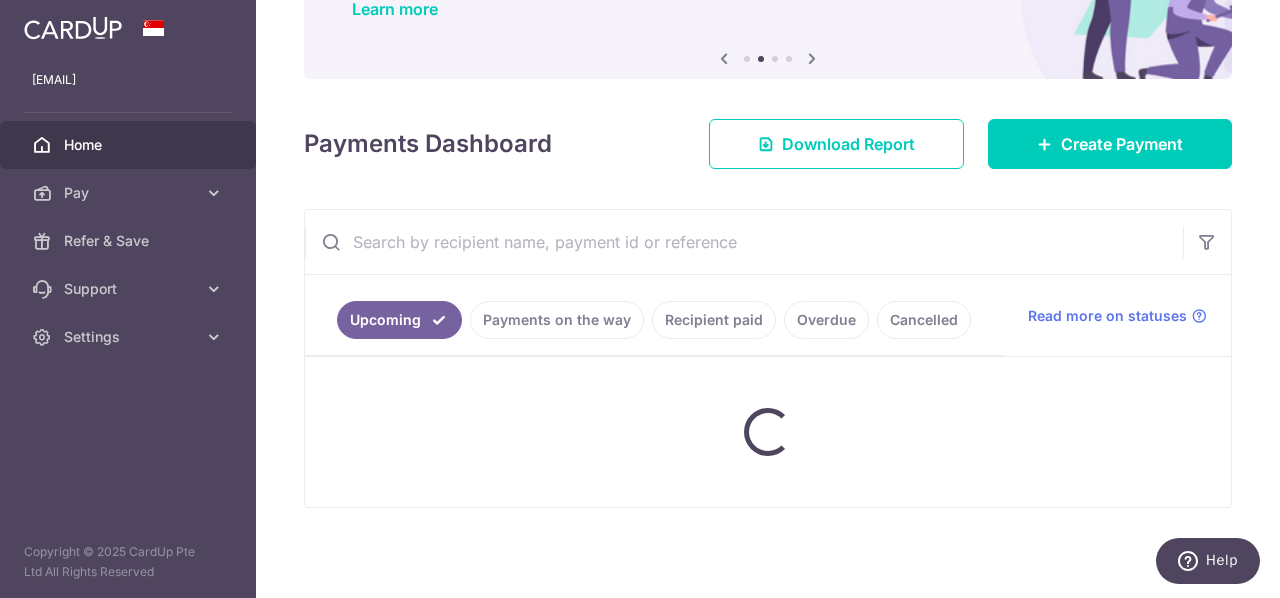 scroll, scrollTop: 246, scrollLeft: 0, axis: vertical 